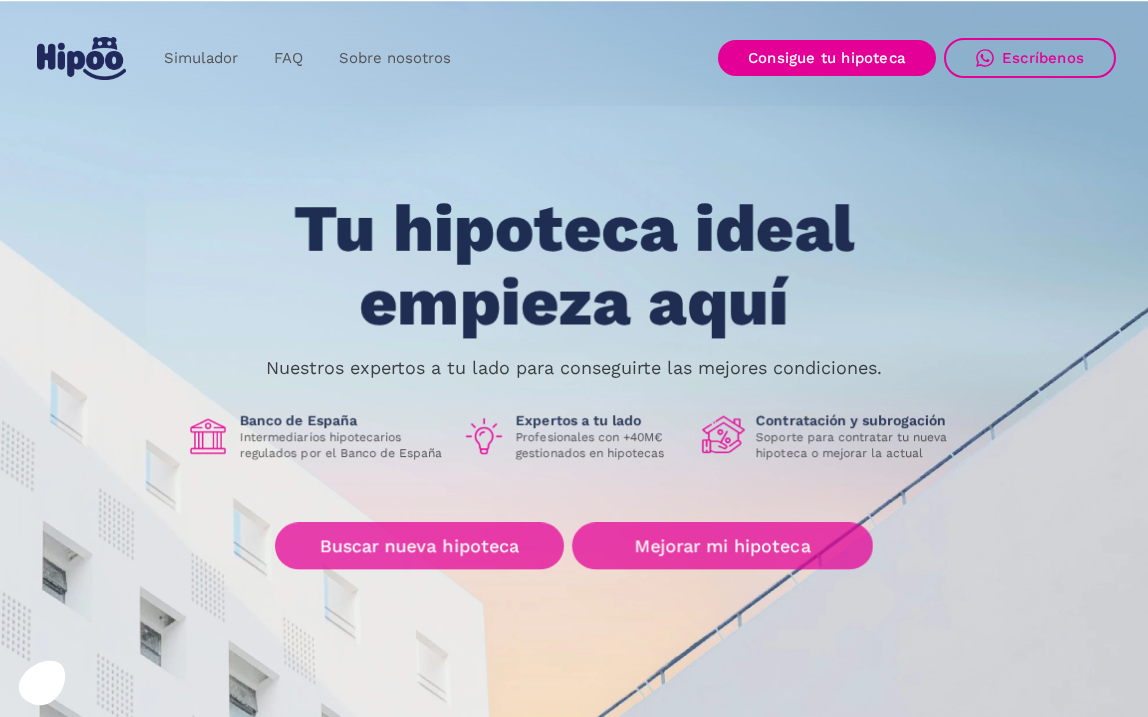 scroll, scrollTop: 0, scrollLeft: 0, axis: both 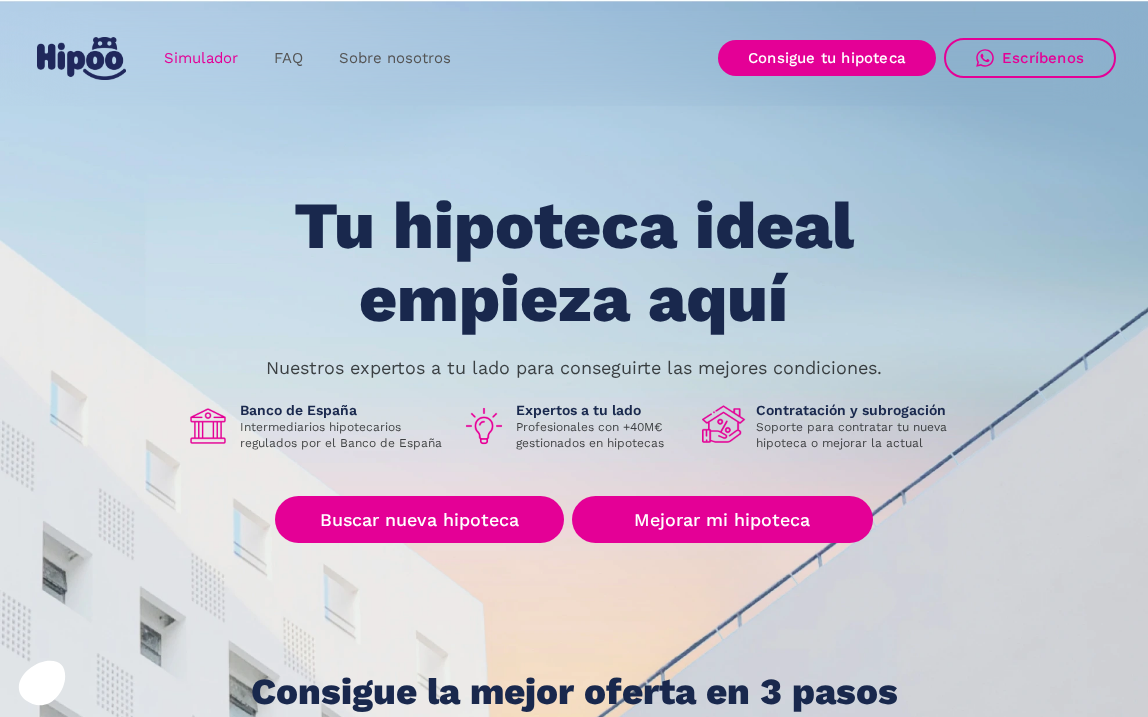click on "Simulador" at bounding box center [201, 58] 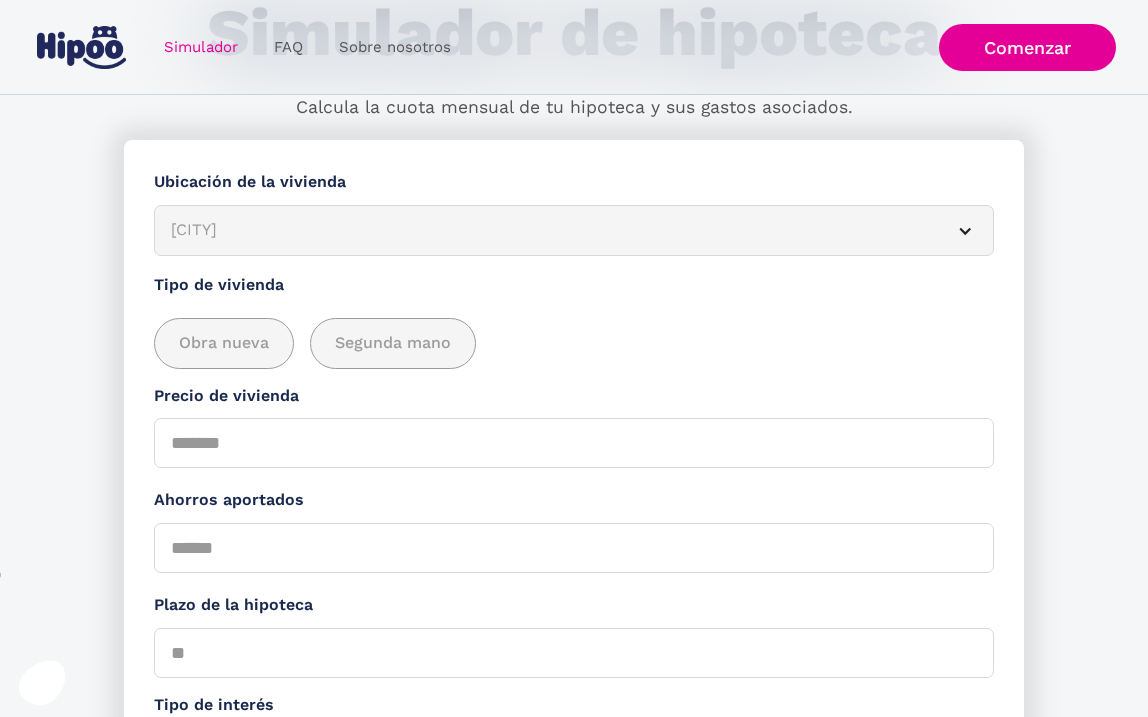 scroll, scrollTop: 173, scrollLeft: 0, axis: vertical 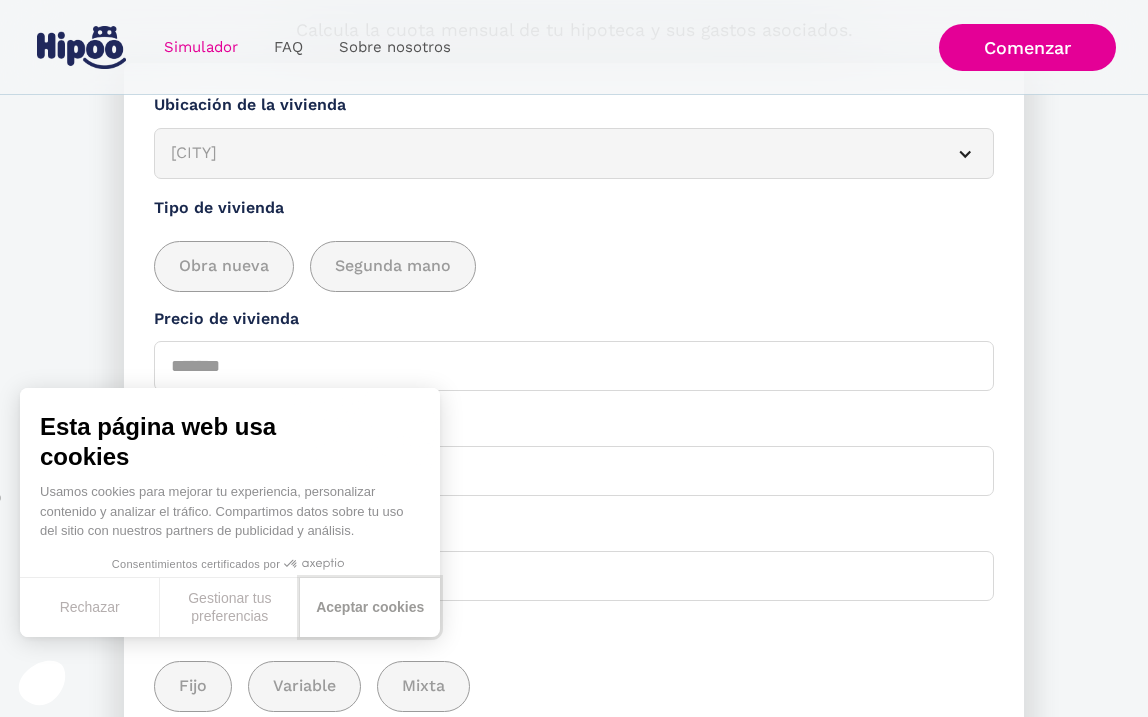 click on "Aceptar cookies" at bounding box center (370, 607) 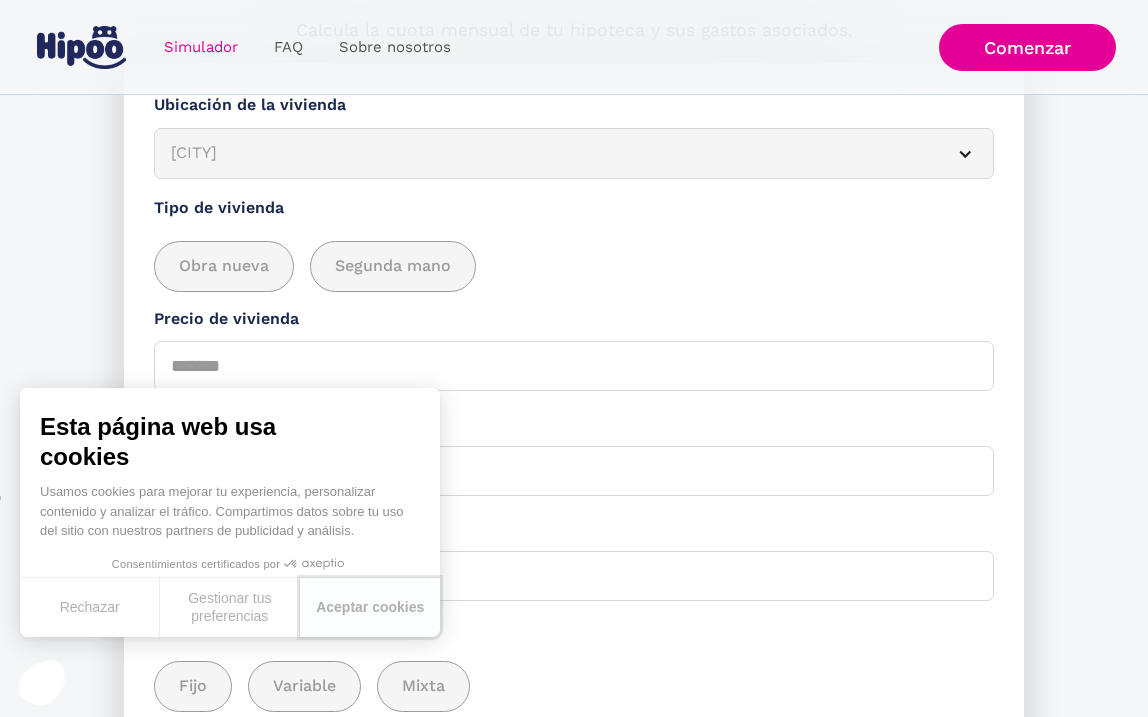 scroll, scrollTop: 0, scrollLeft: 0, axis: both 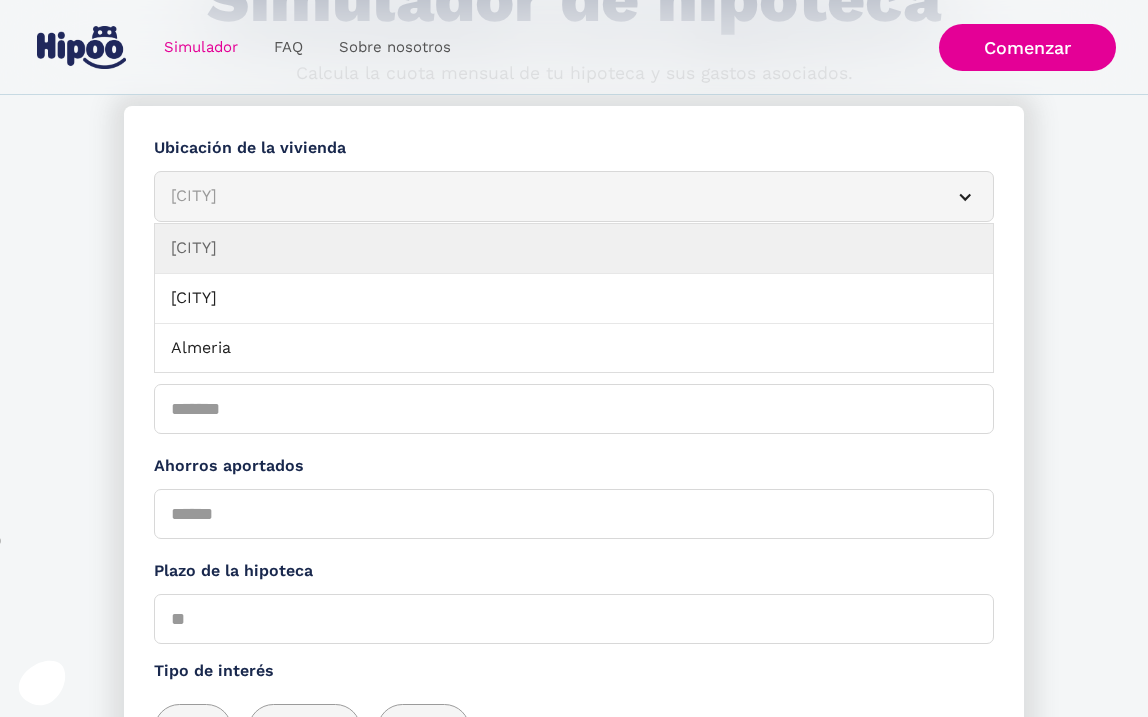 click on "Albacete" at bounding box center [550, 196] 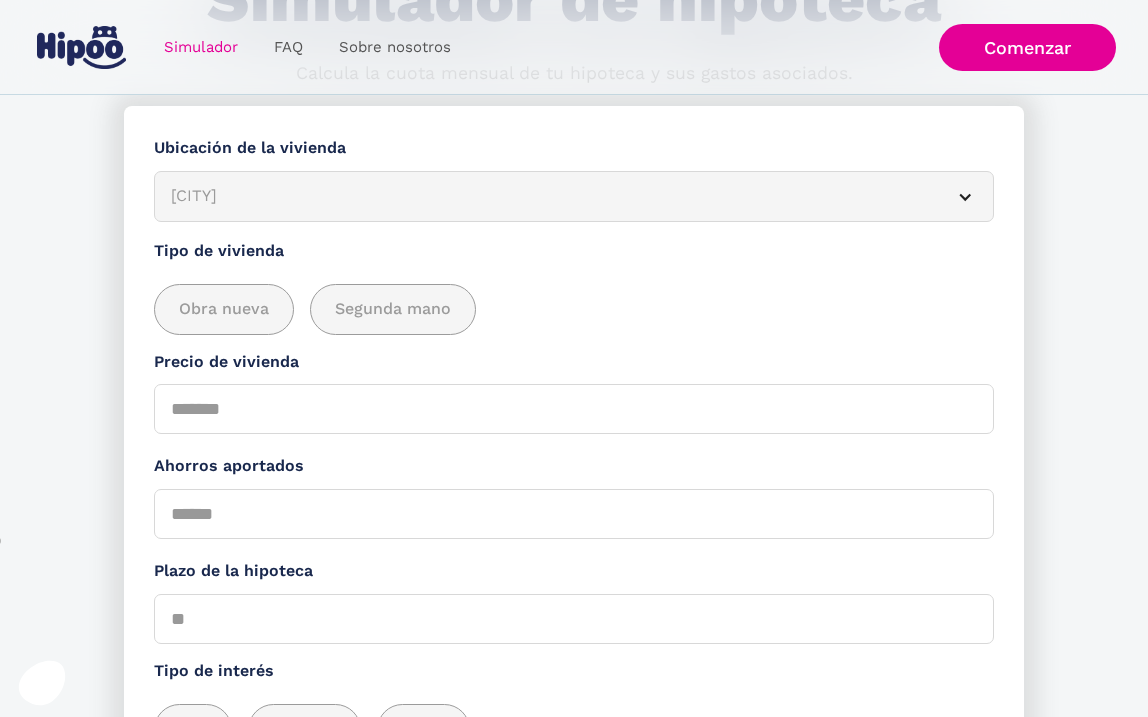 click at bounding box center (965, 197) 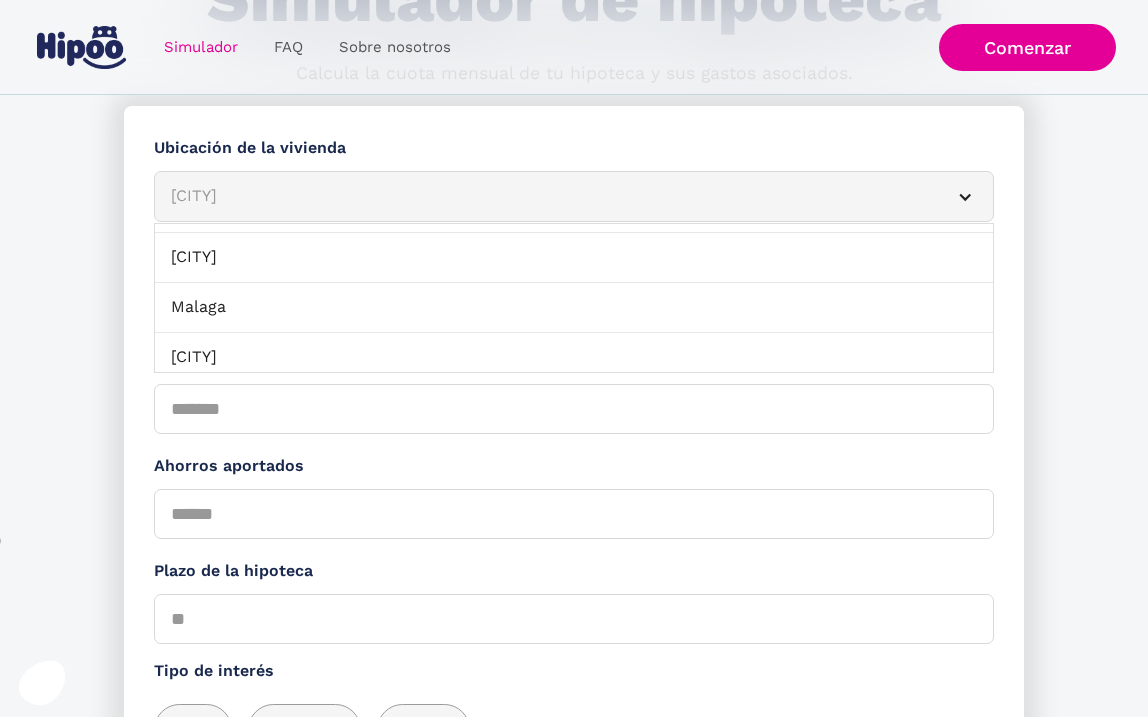 scroll, scrollTop: 1384, scrollLeft: 0, axis: vertical 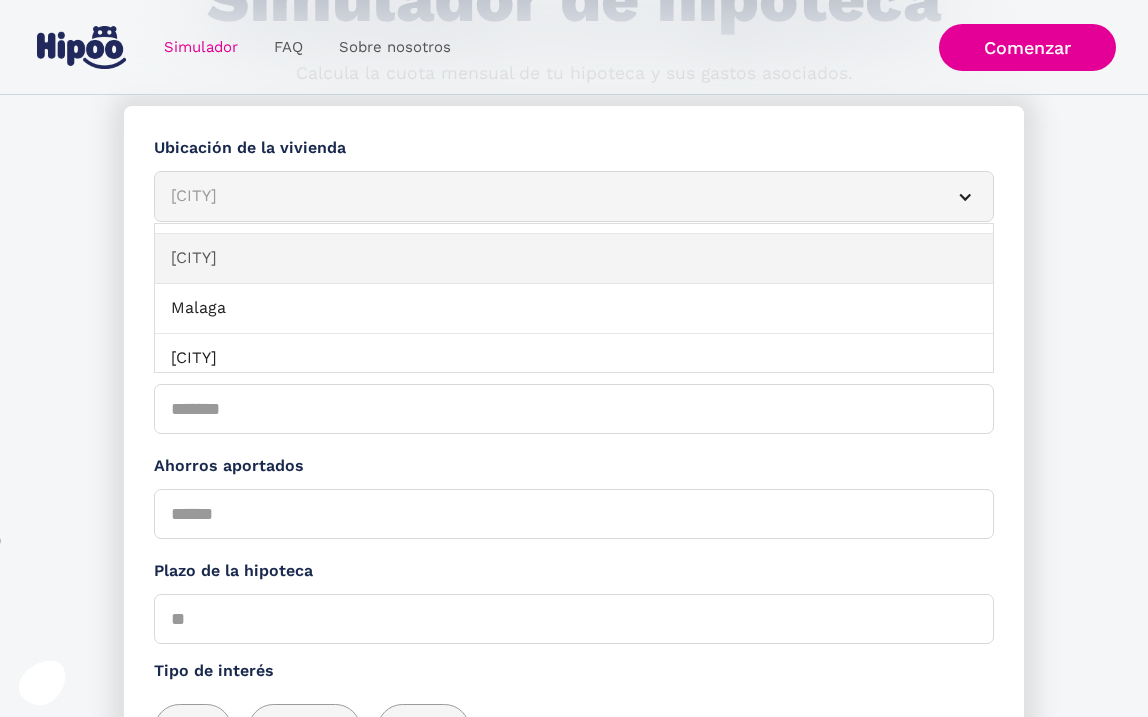 click on "Madrid" at bounding box center [574, 259] 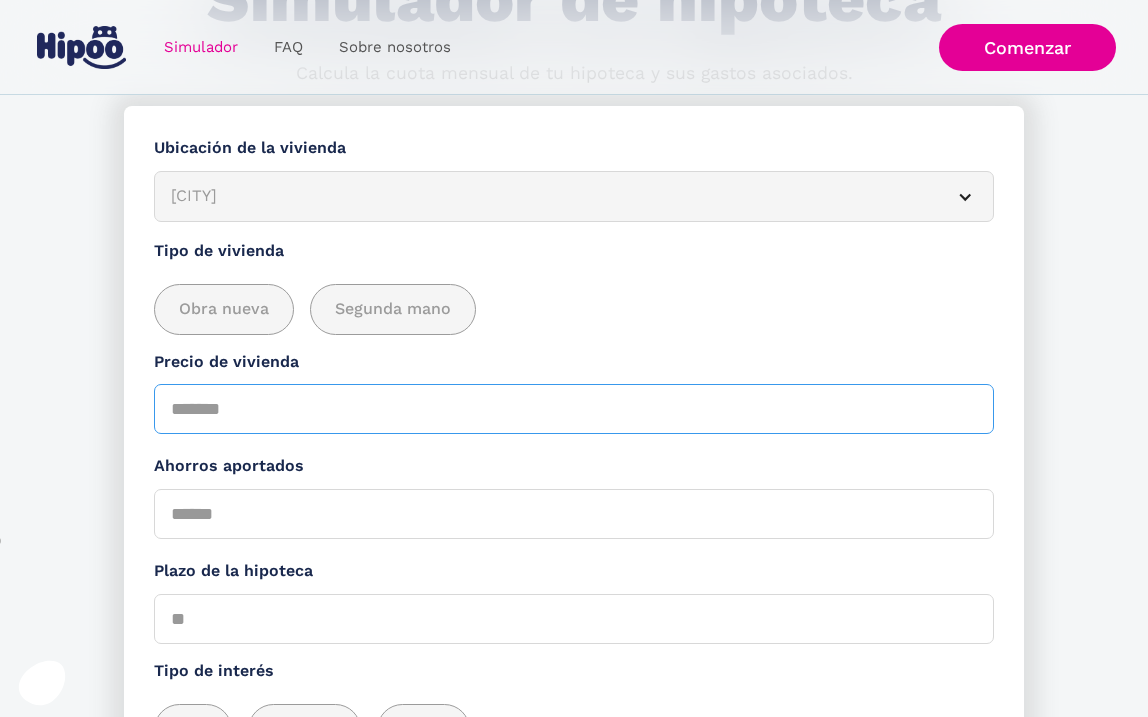 click on "Precio de vivienda" at bounding box center (574, 409) 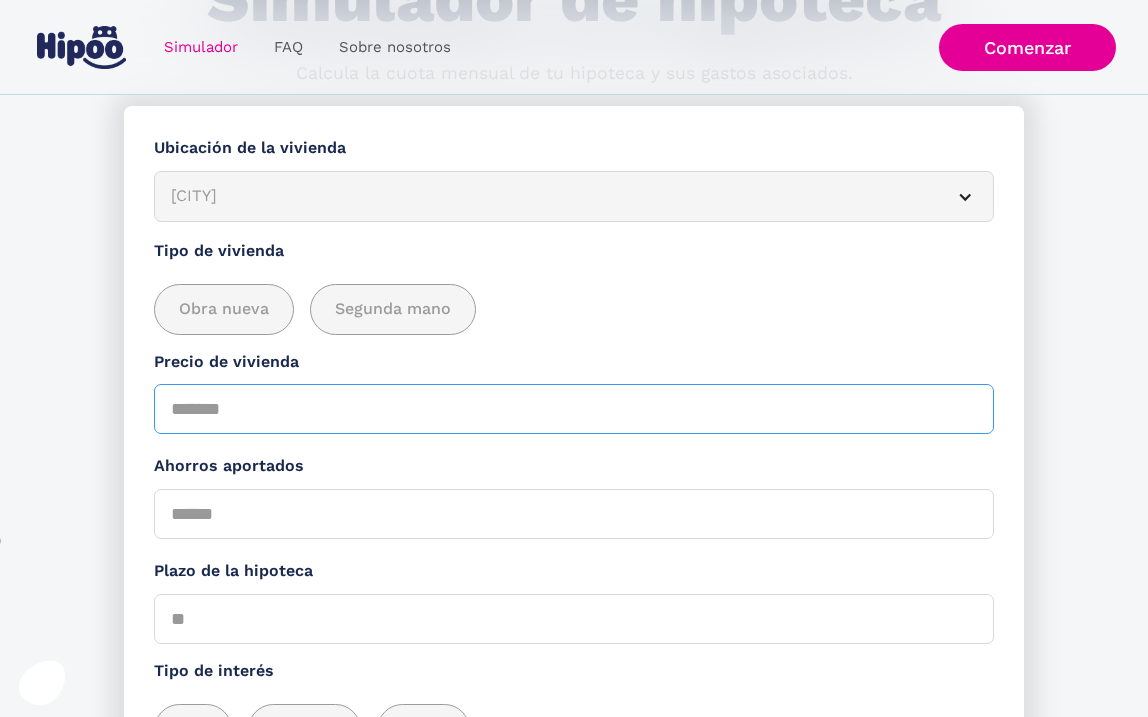 type on "******" 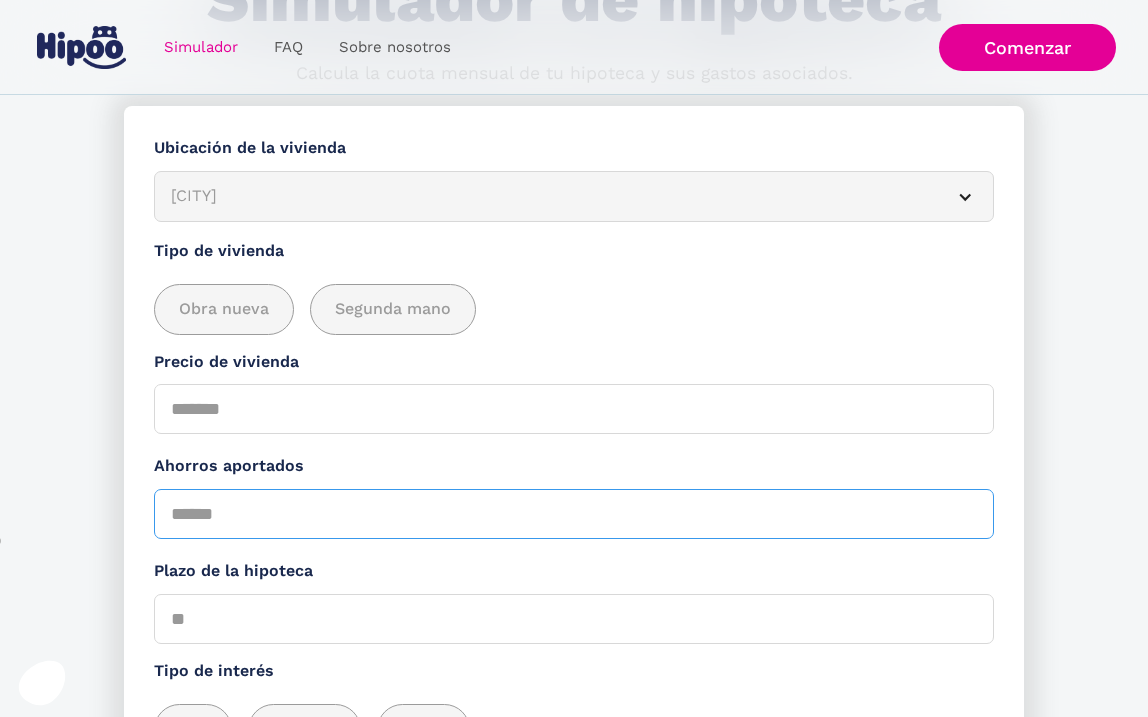 click on "Ahorros aportados" at bounding box center (574, 514) 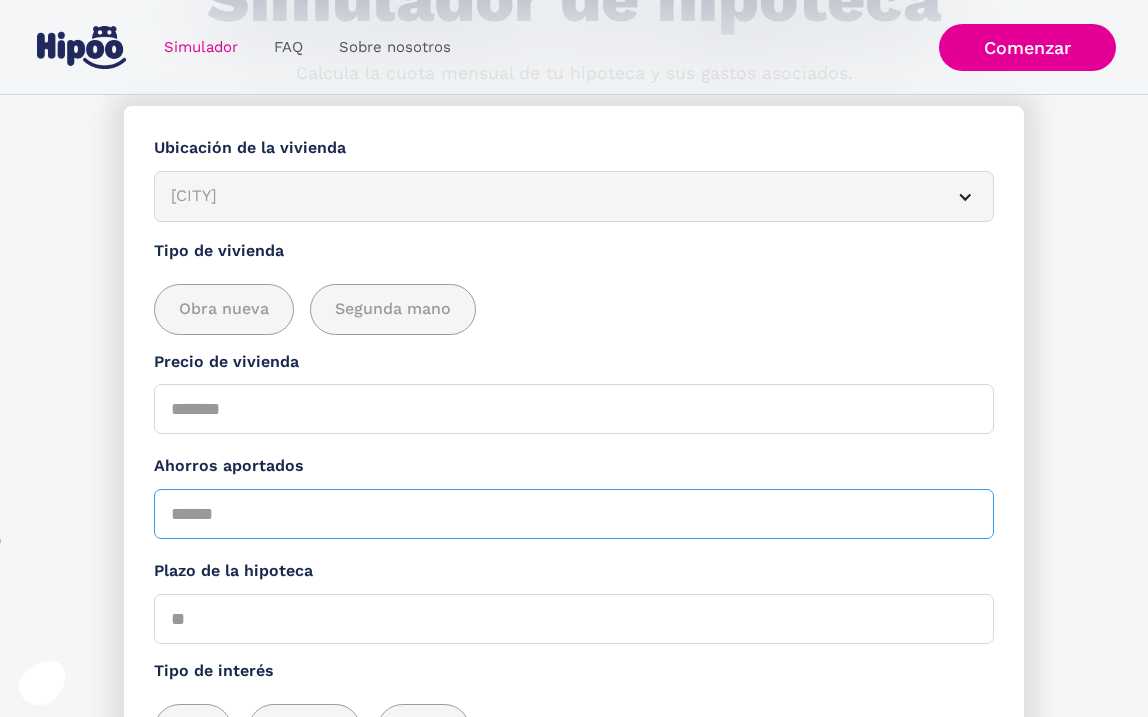 type on "******" 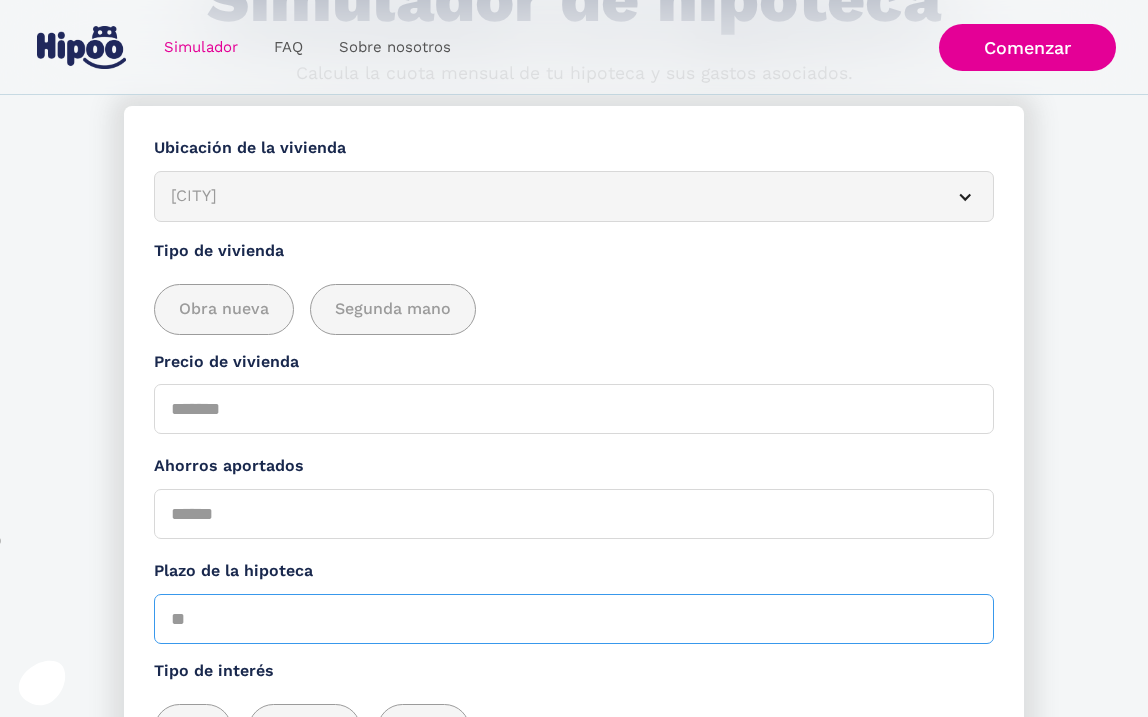 click on "Plazo de la hipoteca" at bounding box center (574, 619) 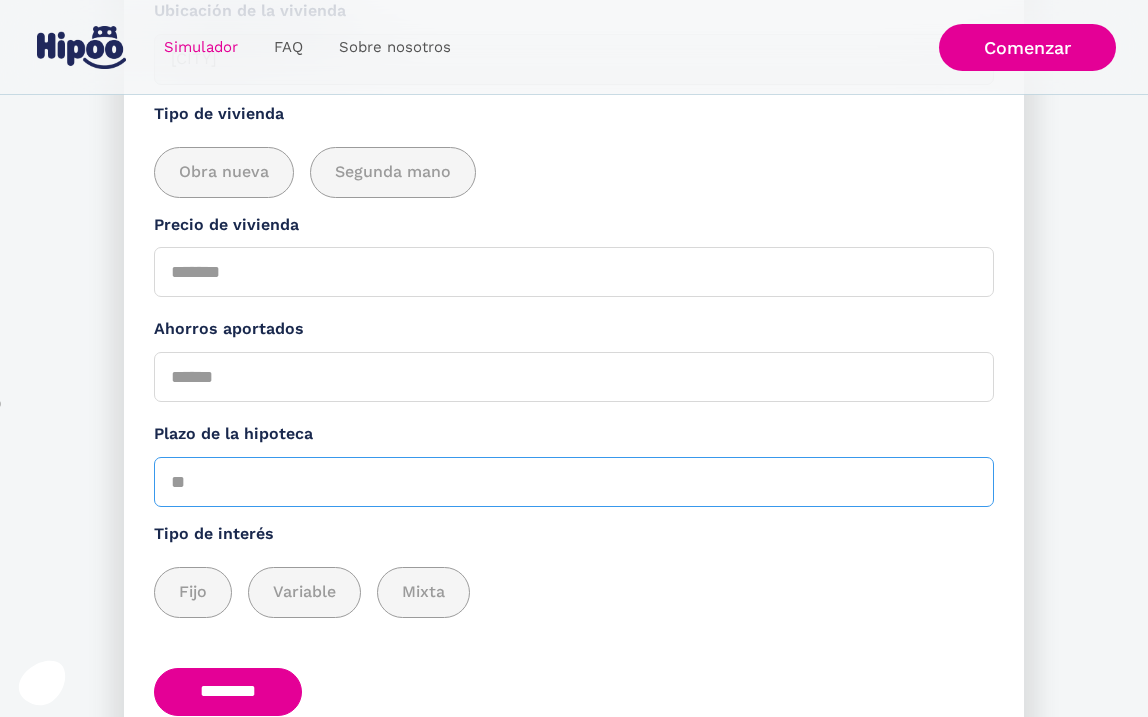 scroll, scrollTop: 340, scrollLeft: 0, axis: vertical 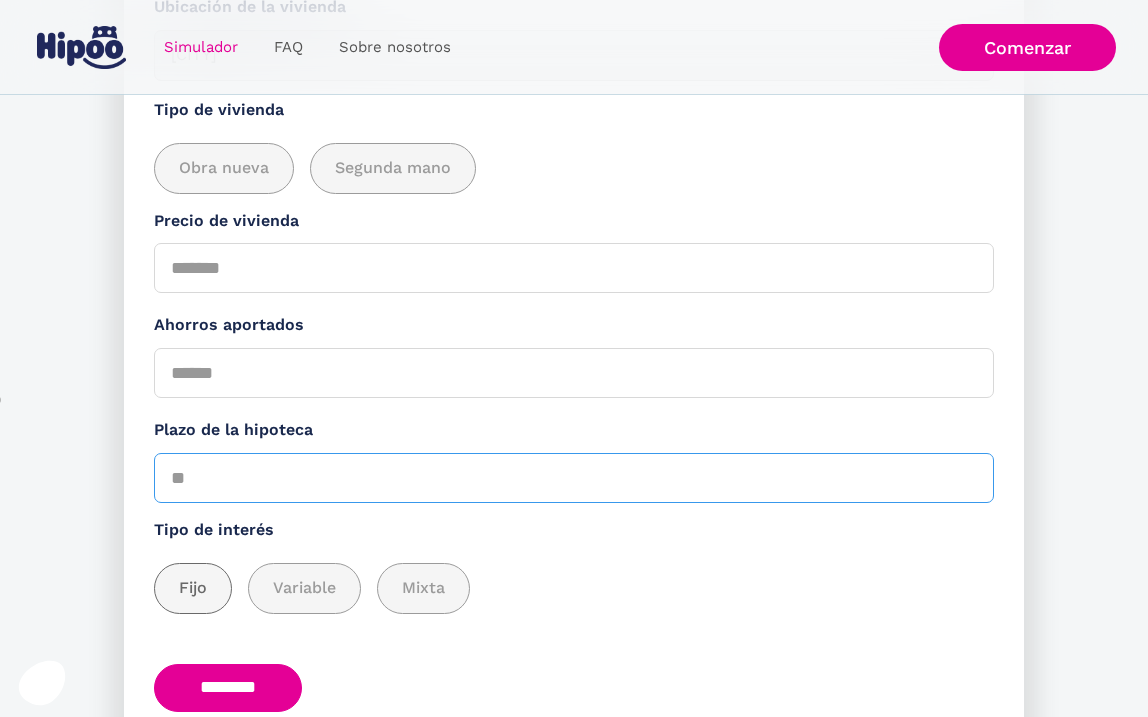 type on "**" 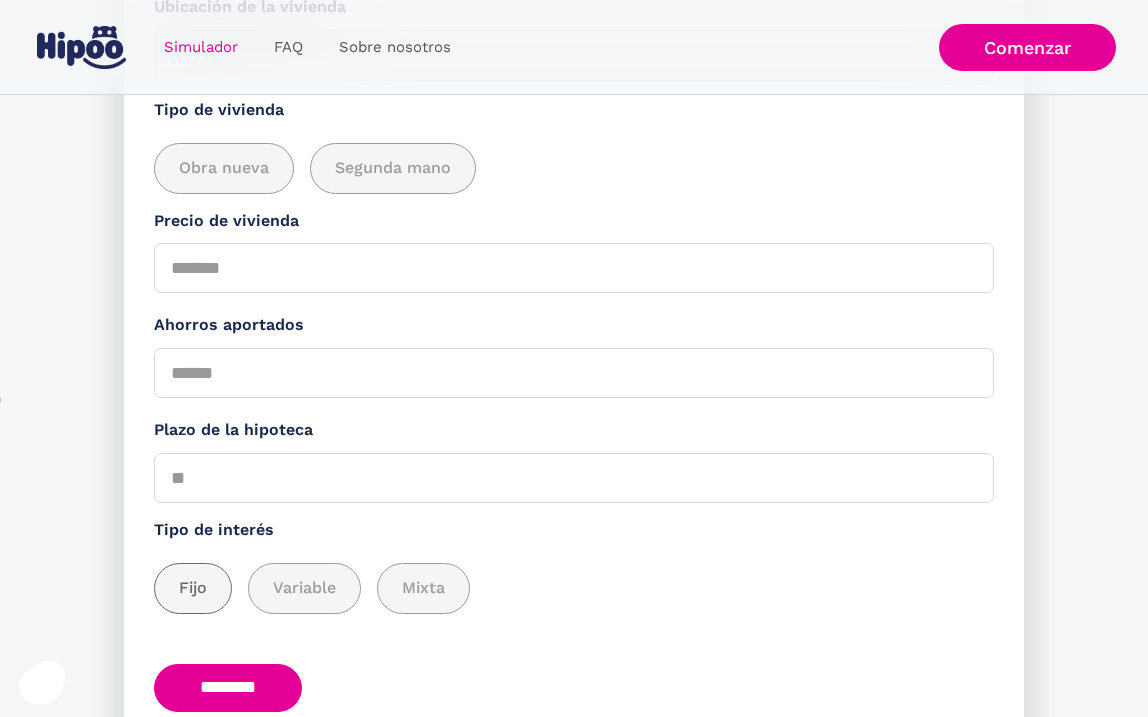 click on "Fijo" at bounding box center (193, 588) 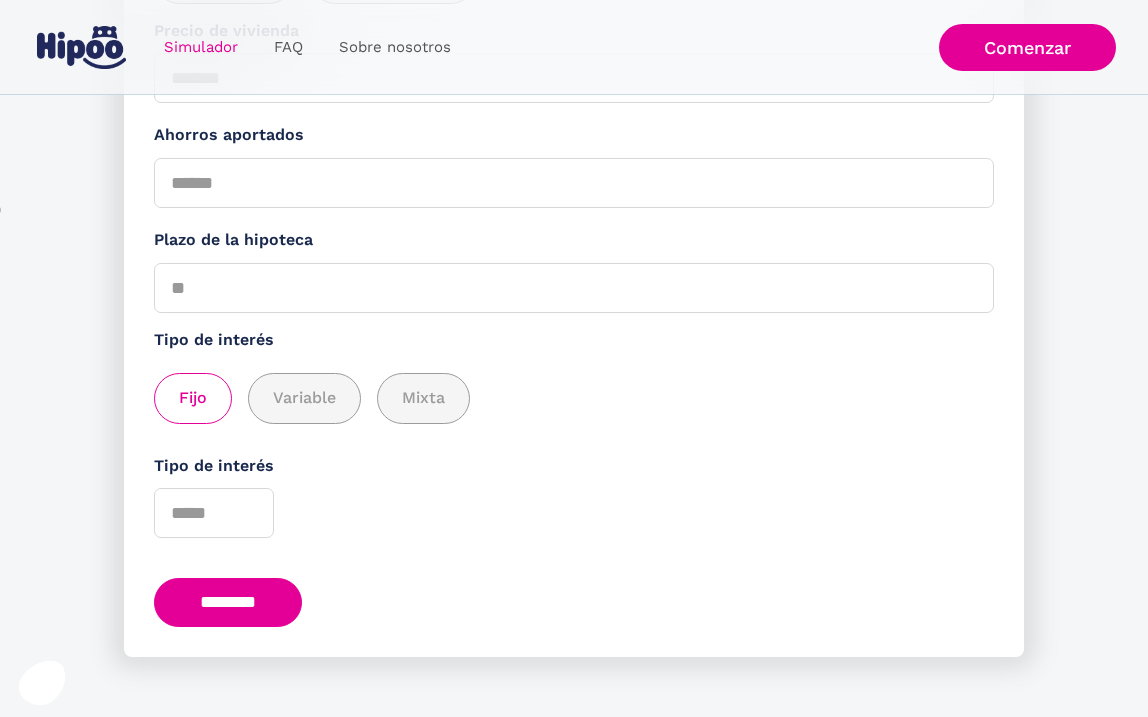 scroll, scrollTop: 551, scrollLeft: 0, axis: vertical 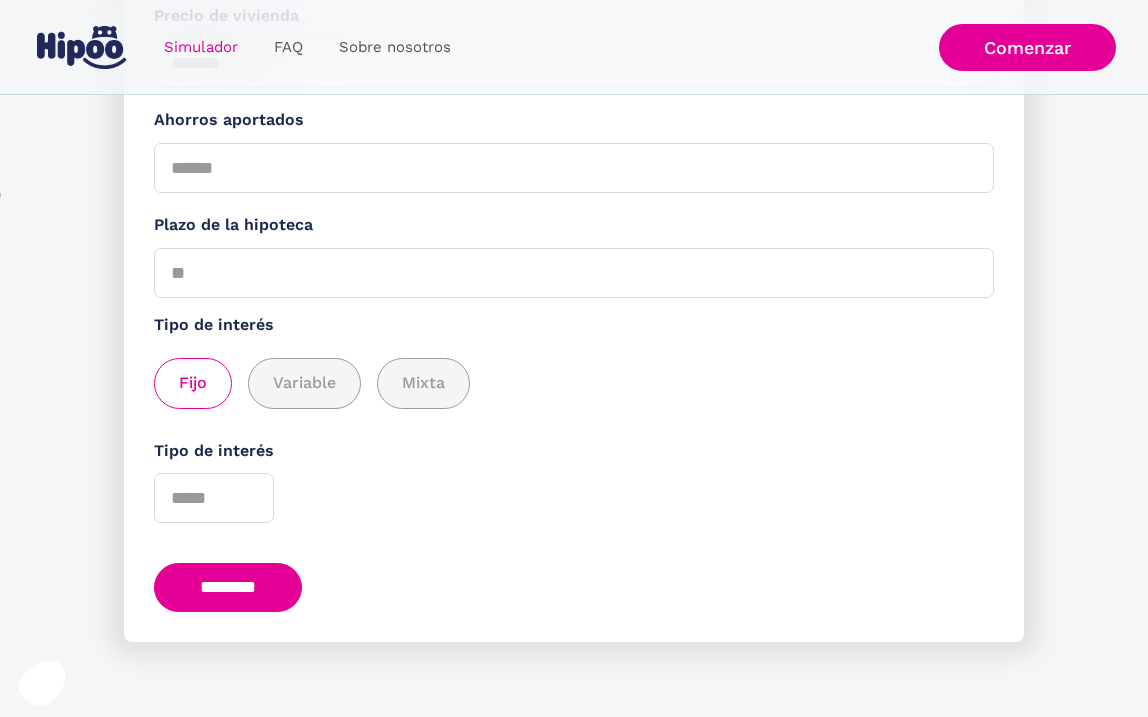click on "********" at bounding box center [228, 587] 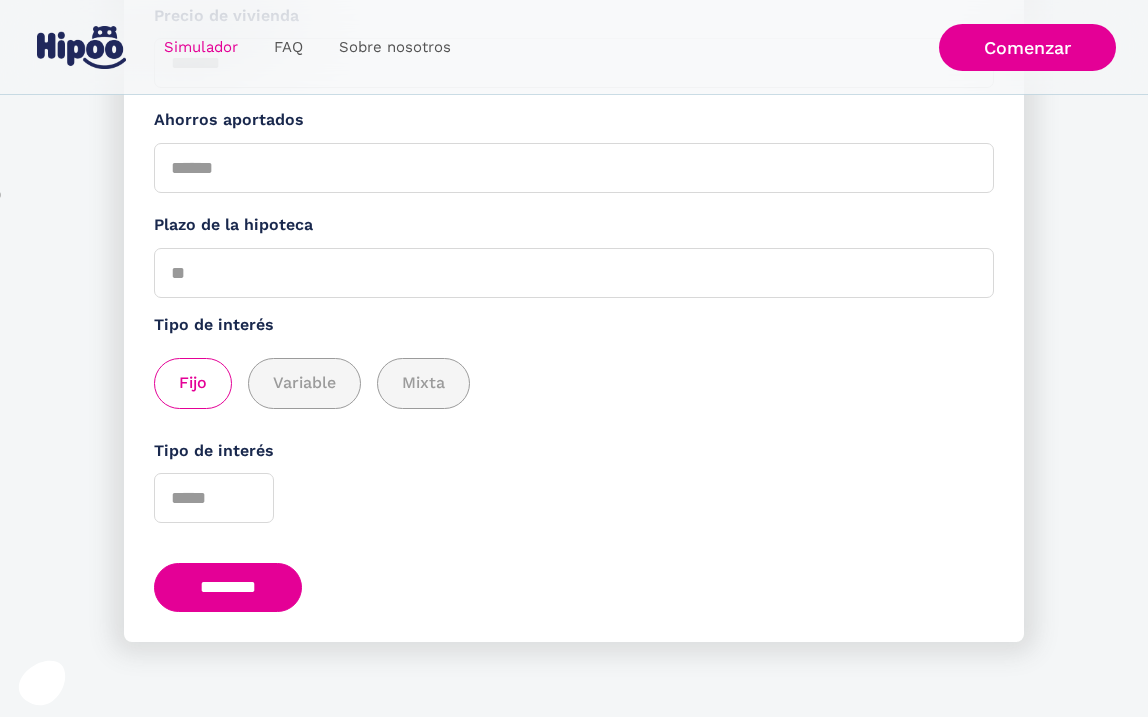 scroll, scrollTop: 503, scrollLeft: 0, axis: vertical 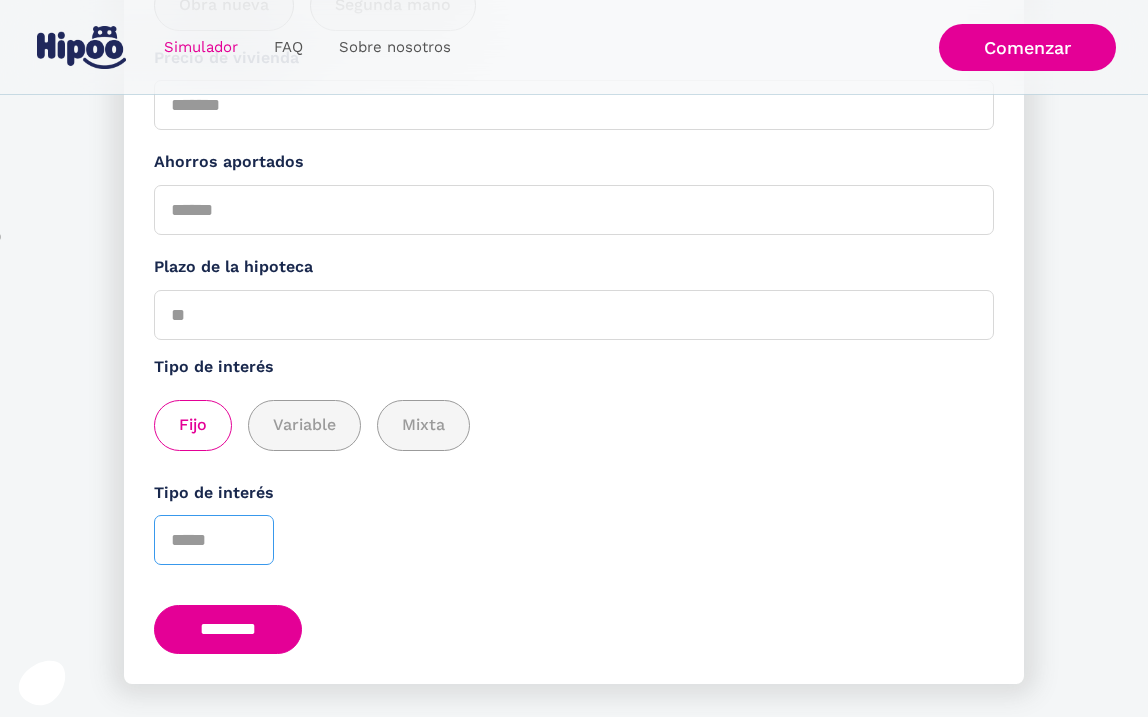 click on "*" at bounding box center (214, 540) 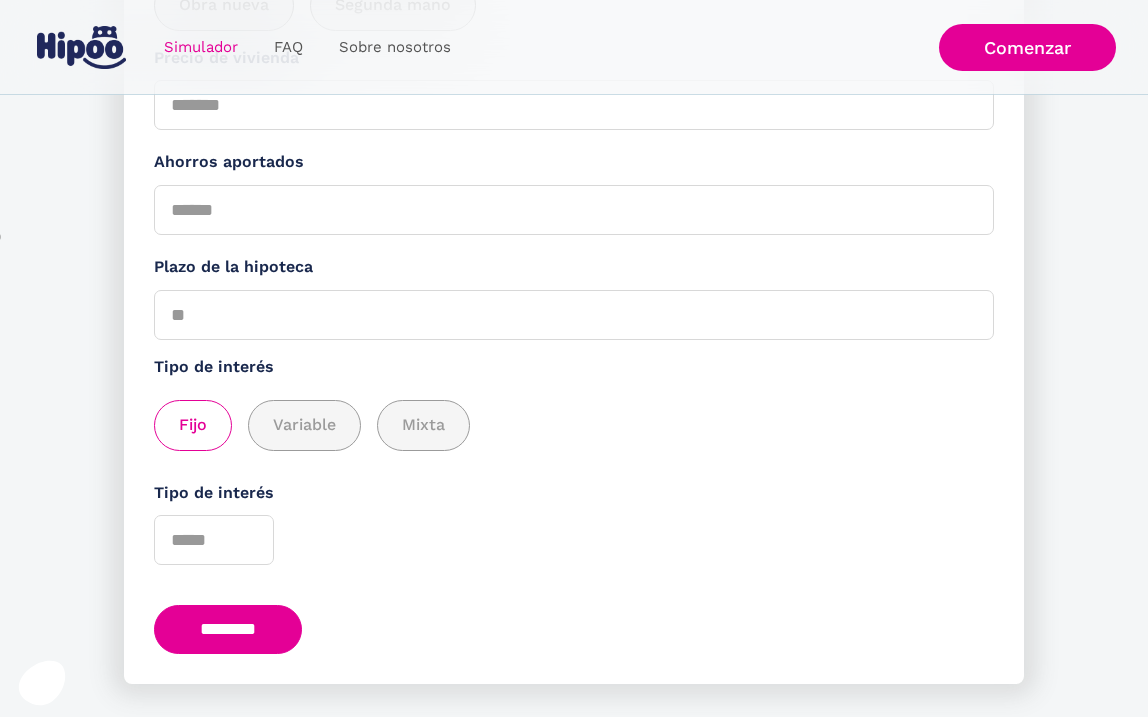 click on "********" at bounding box center (228, 629) 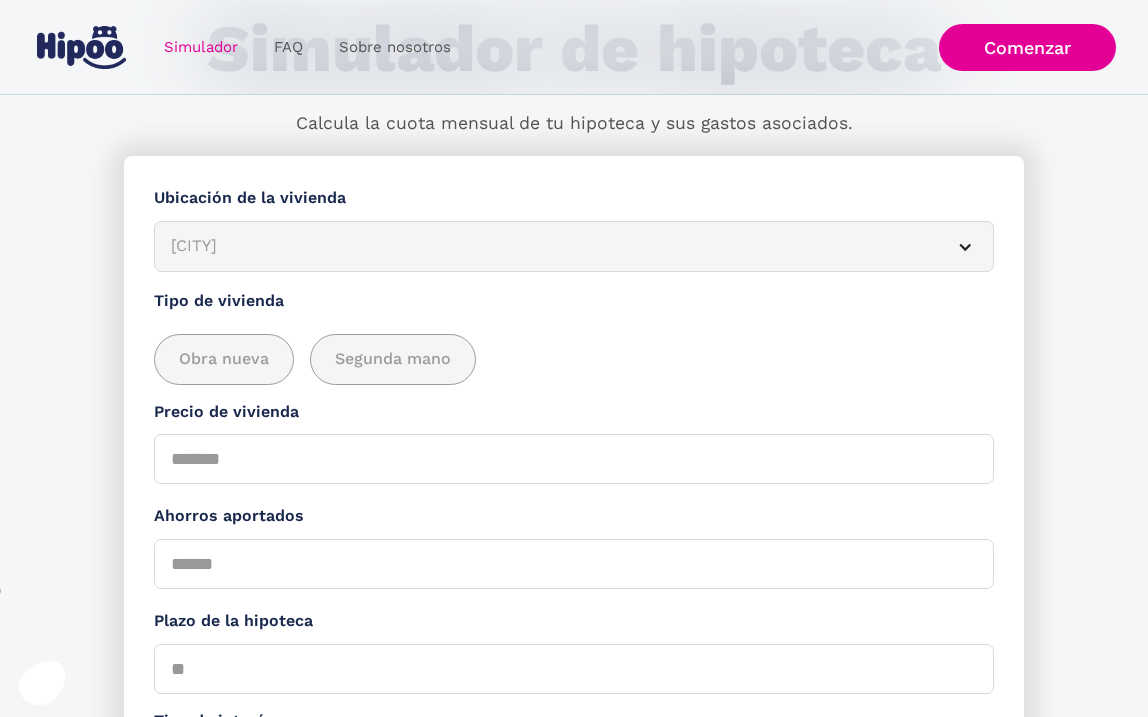 scroll, scrollTop: 0, scrollLeft: 0, axis: both 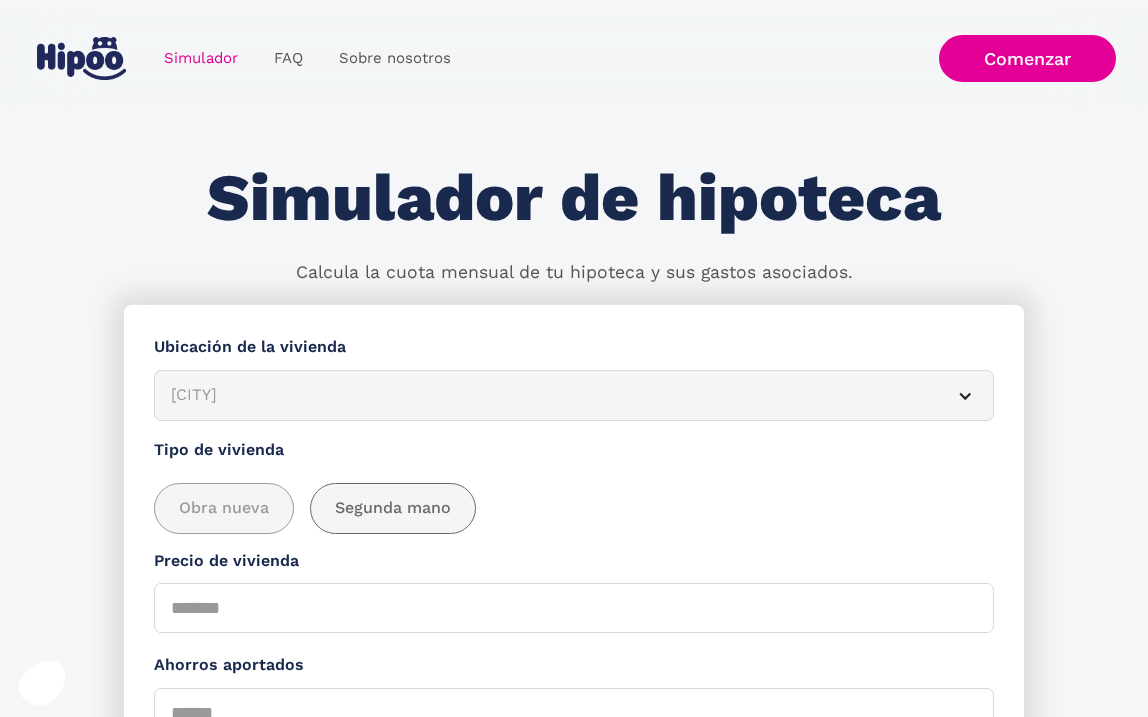 click on "Segunda mano" at bounding box center (393, 508) 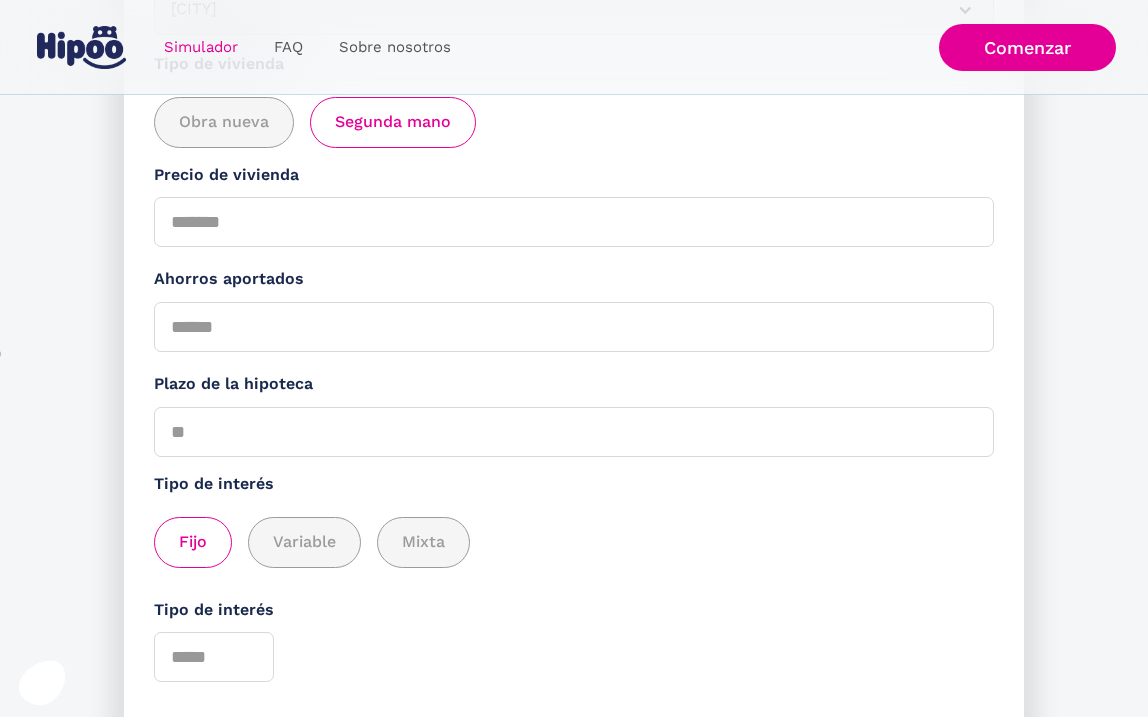 scroll, scrollTop: 551, scrollLeft: 0, axis: vertical 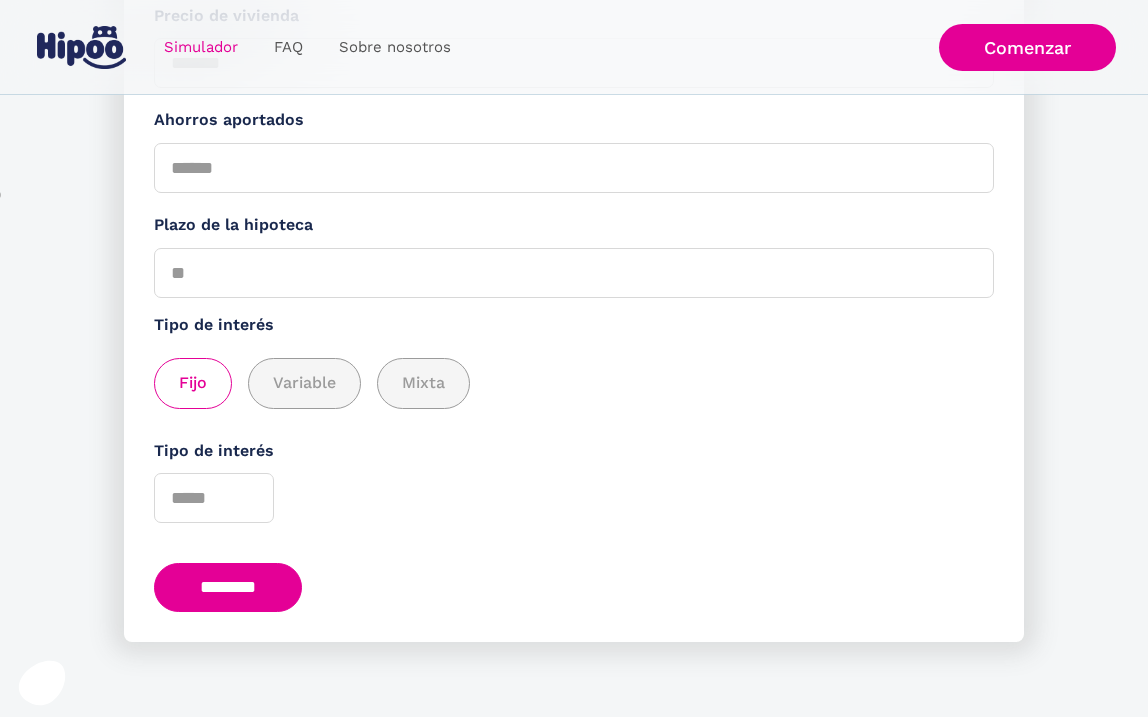 click on "********" at bounding box center [228, 587] 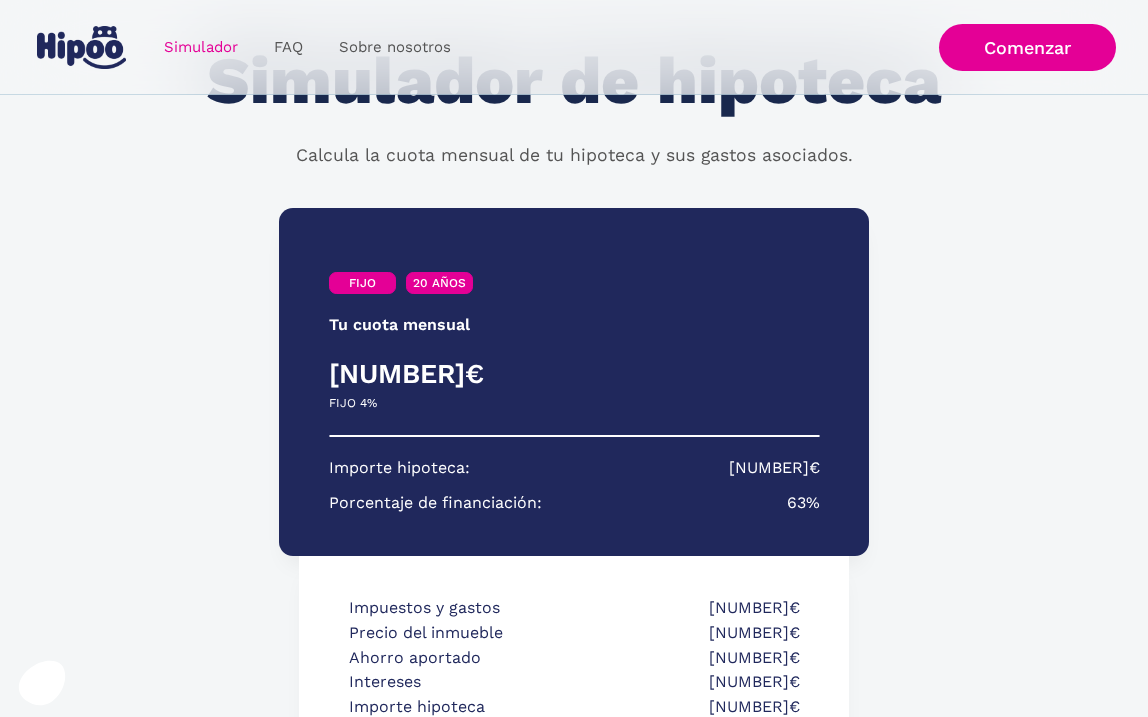 scroll, scrollTop: 0, scrollLeft: 0, axis: both 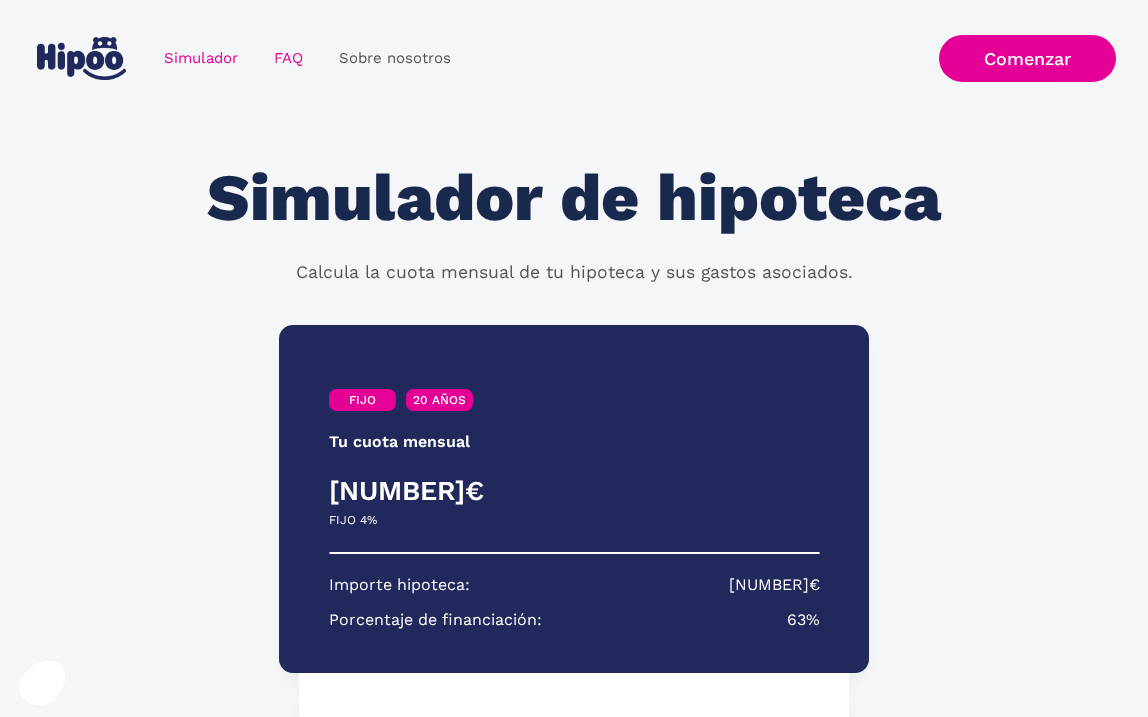 click on "FAQ" at bounding box center (288, 58) 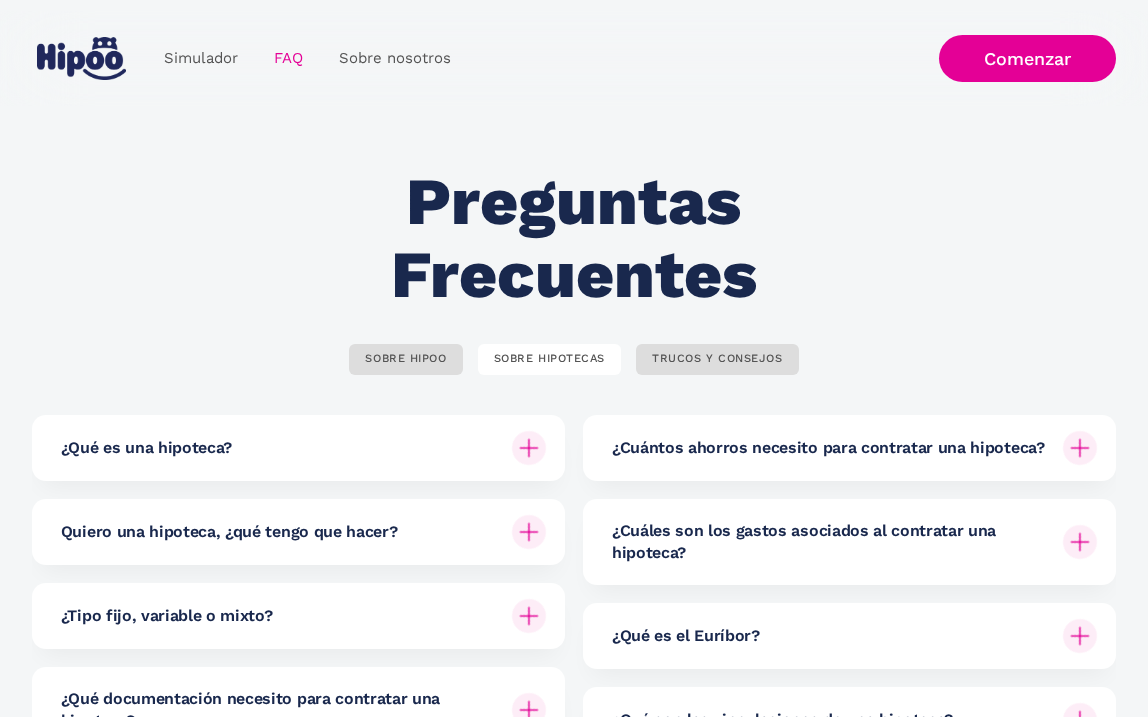 scroll, scrollTop: 0, scrollLeft: 0, axis: both 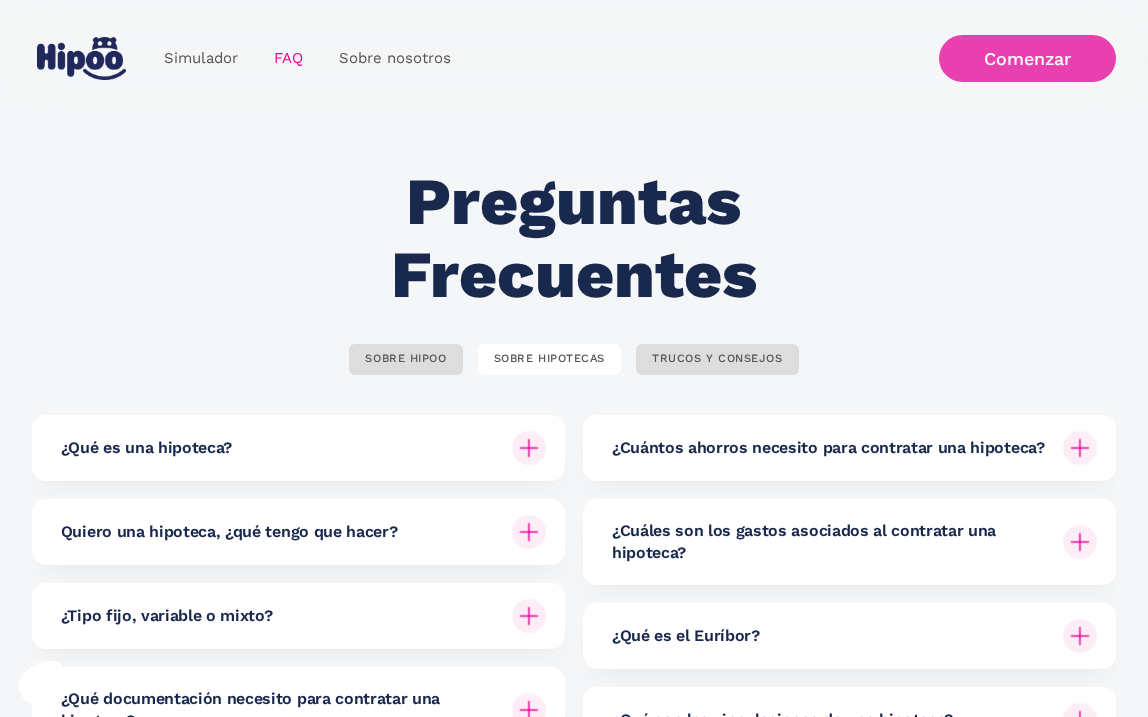 click on "Comenzar" at bounding box center (1027, 58) 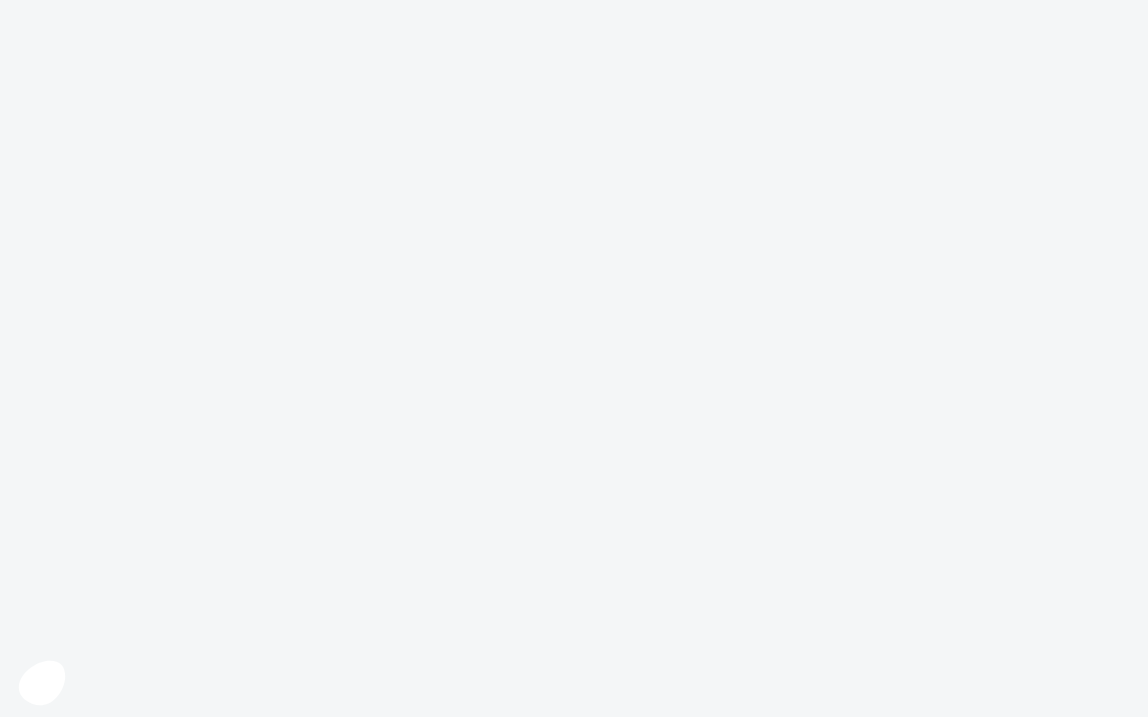 scroll, scrollTop: 0, scrollLeft: 0, axis: both 